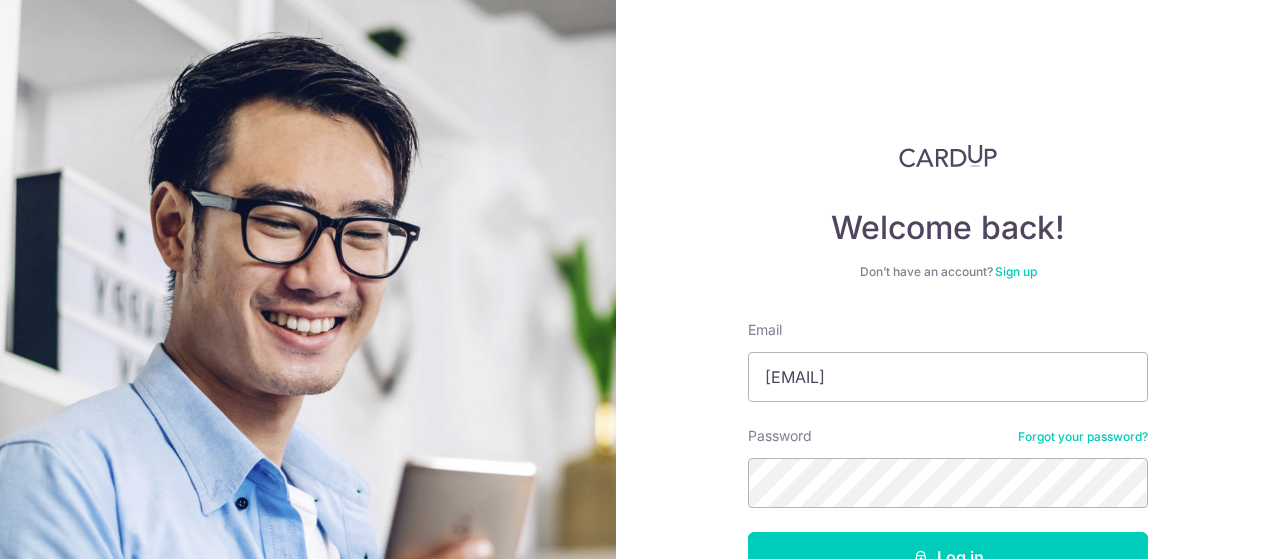 scroll, scrollTop: 0, scrollLeft: 0, axis: both 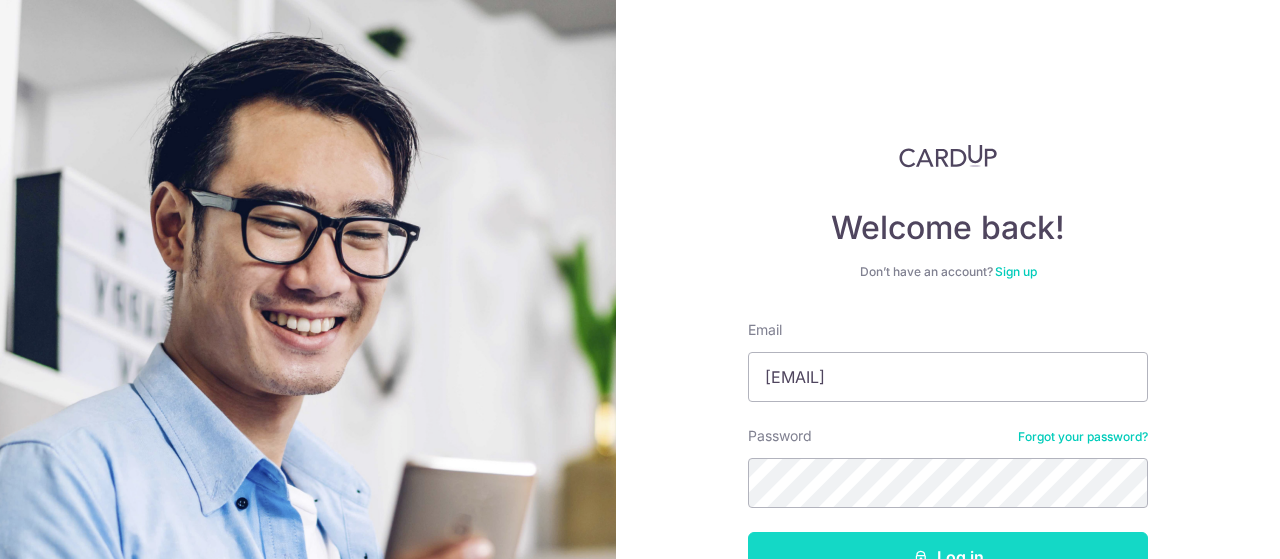 click on "Log in" at bounding box center [948, 557] 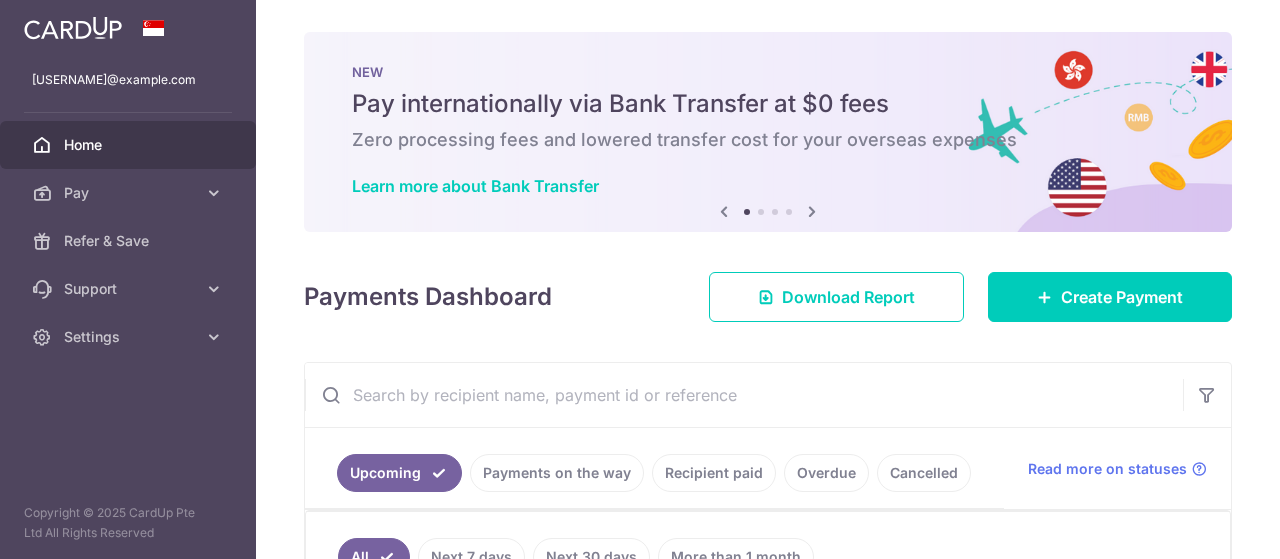 scroll, scrollTop: 0, scrollLeft: 0, axis: both 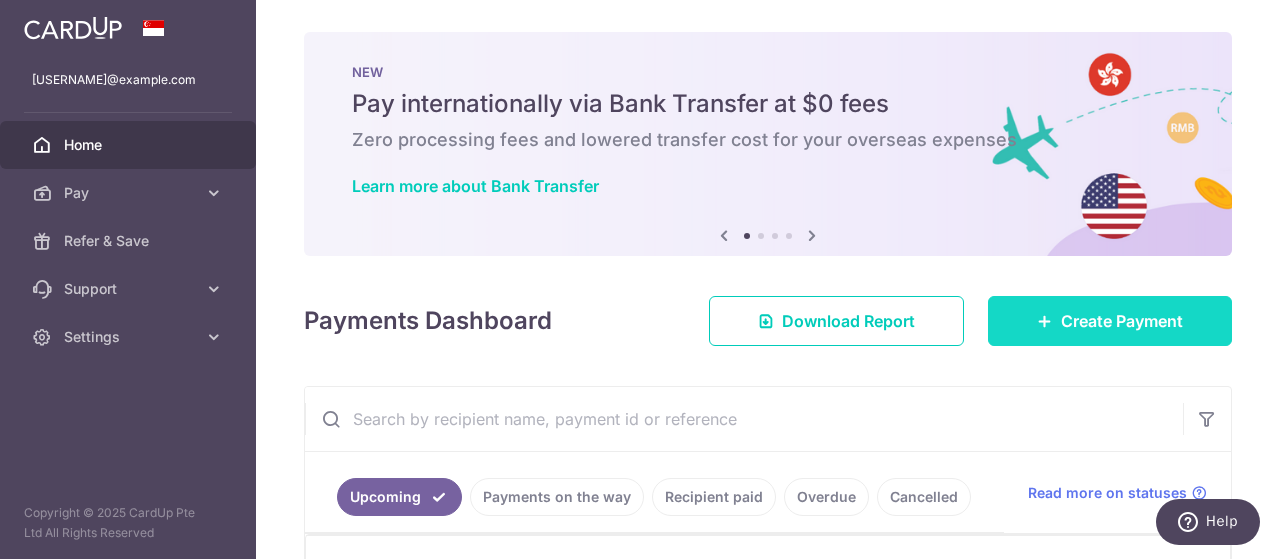 click on "Create Payment" at bounding box center [1110, 321] 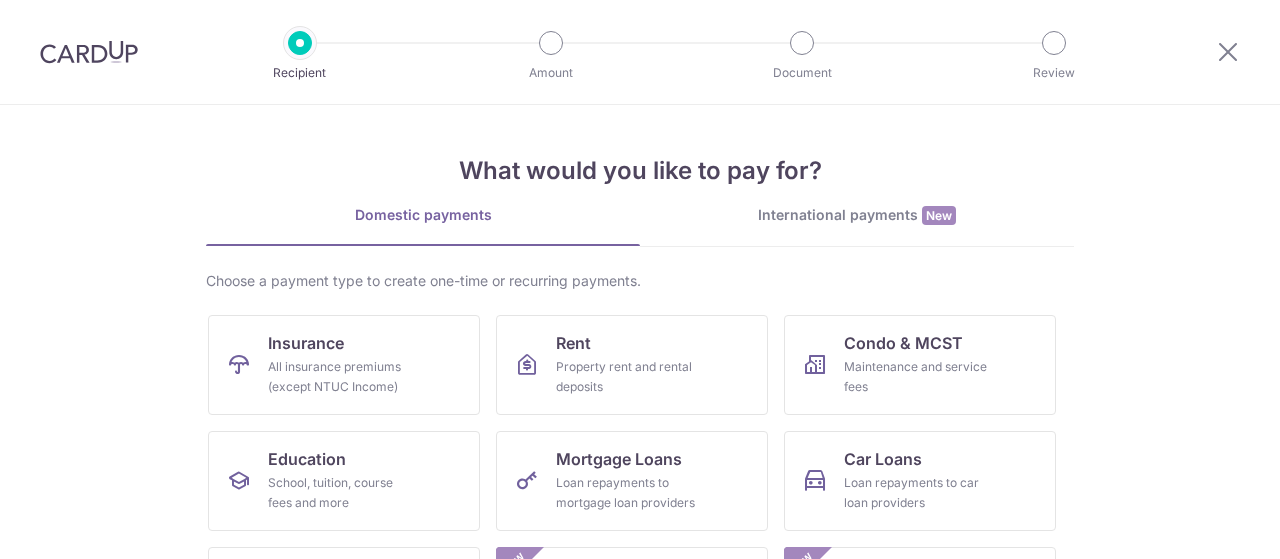 scroll, scrollTop: 0, scrollLeft: 0, axis: both 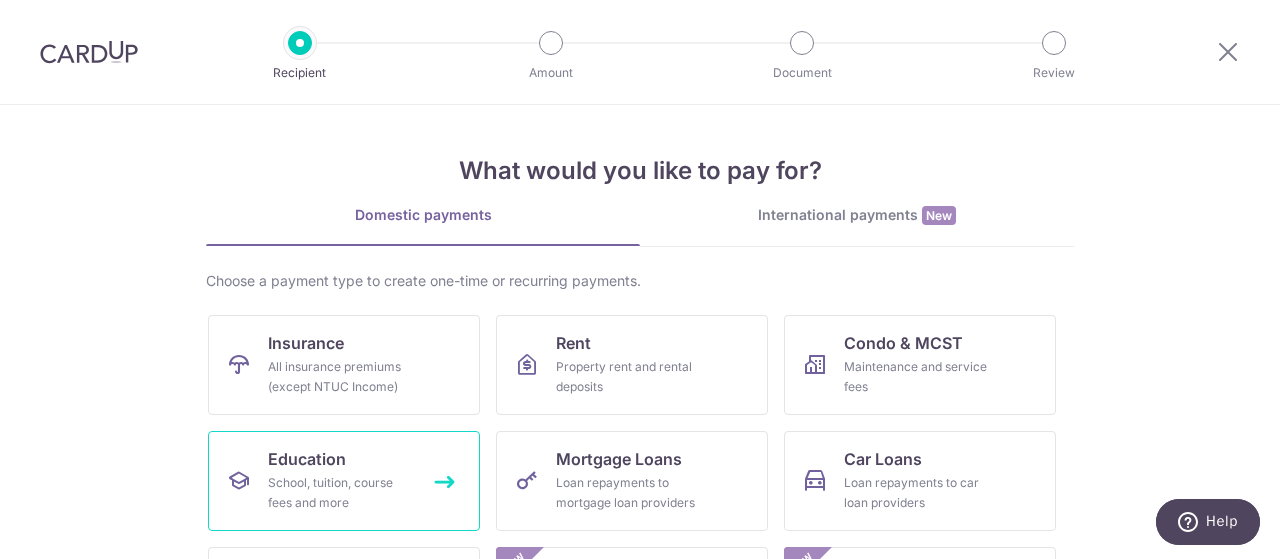 click on "Education" at bounding box center [307, 459] 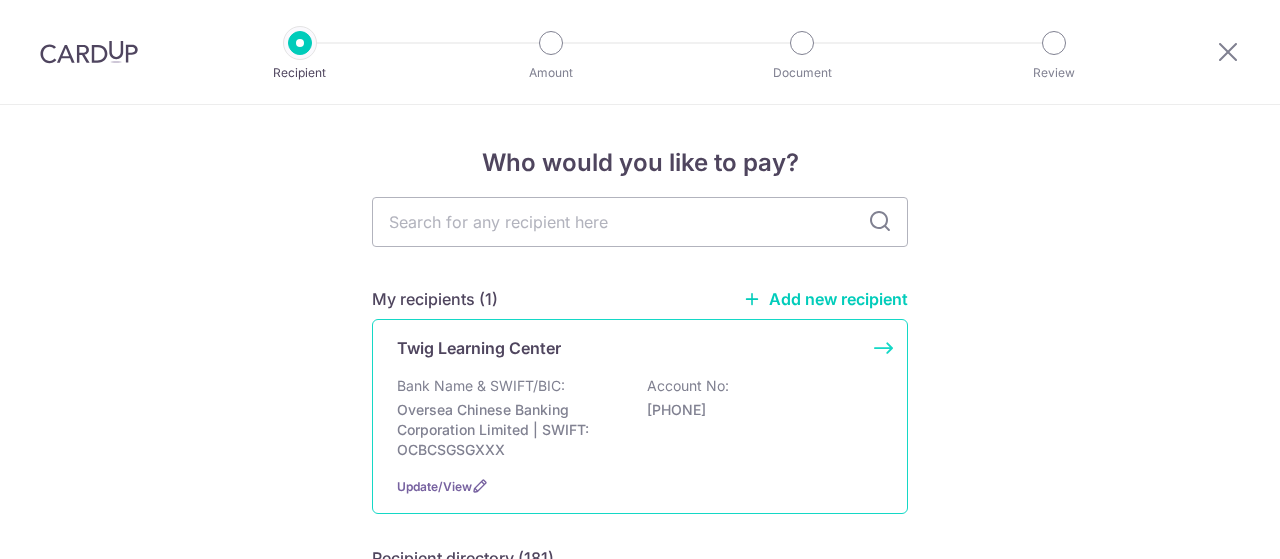 scroll, scrollTop: 0, scrollLeft: 0, axis: both 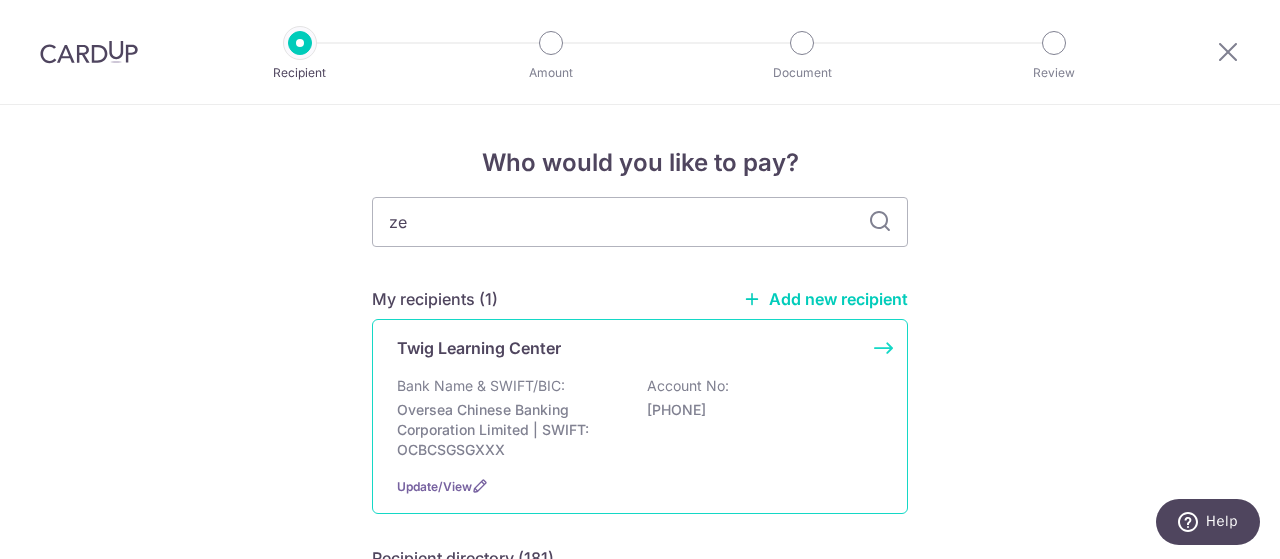 type on "zen" 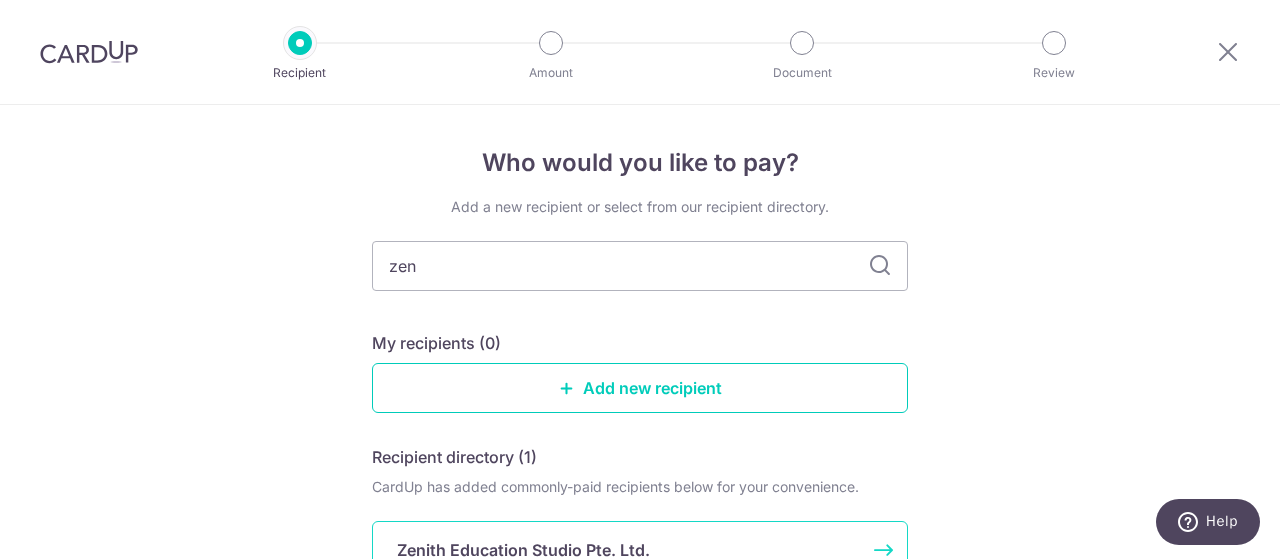 click on "Zenith Education Studio Pte. Ltd." at bounding box center [523, 550] 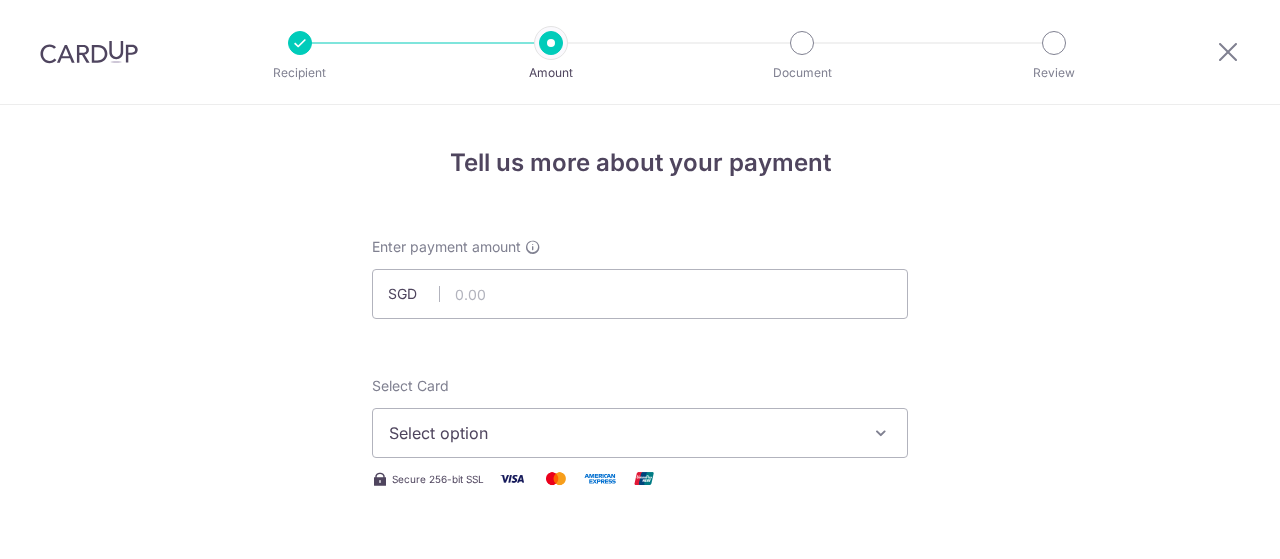 scroll, scrollTop: 0, scrollLeft: 0, axis: both 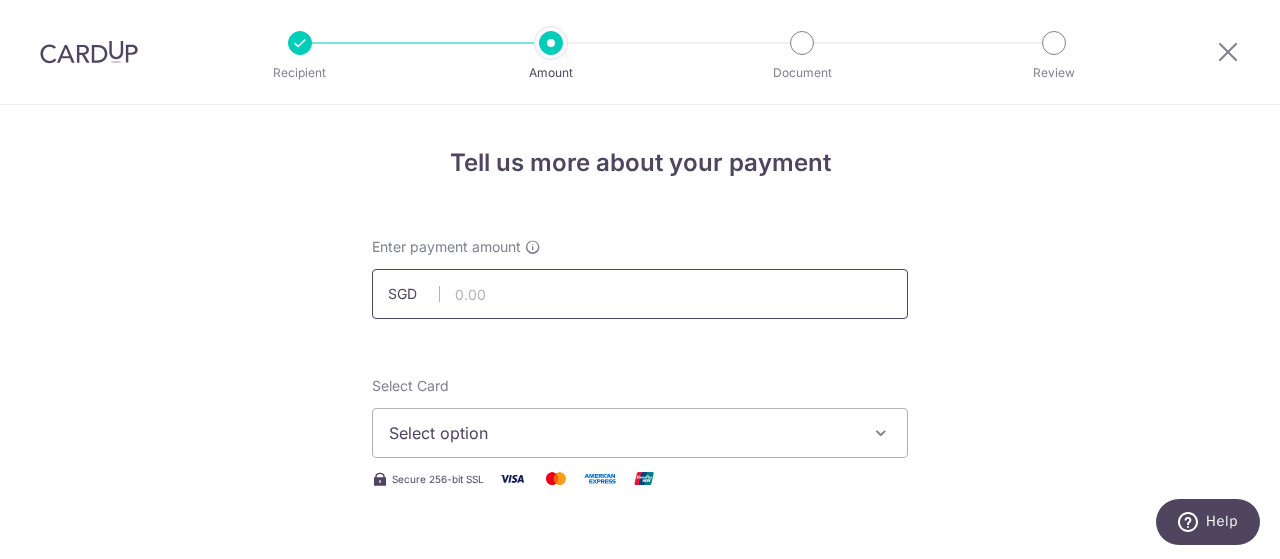 click at bounding box center [640, 294] 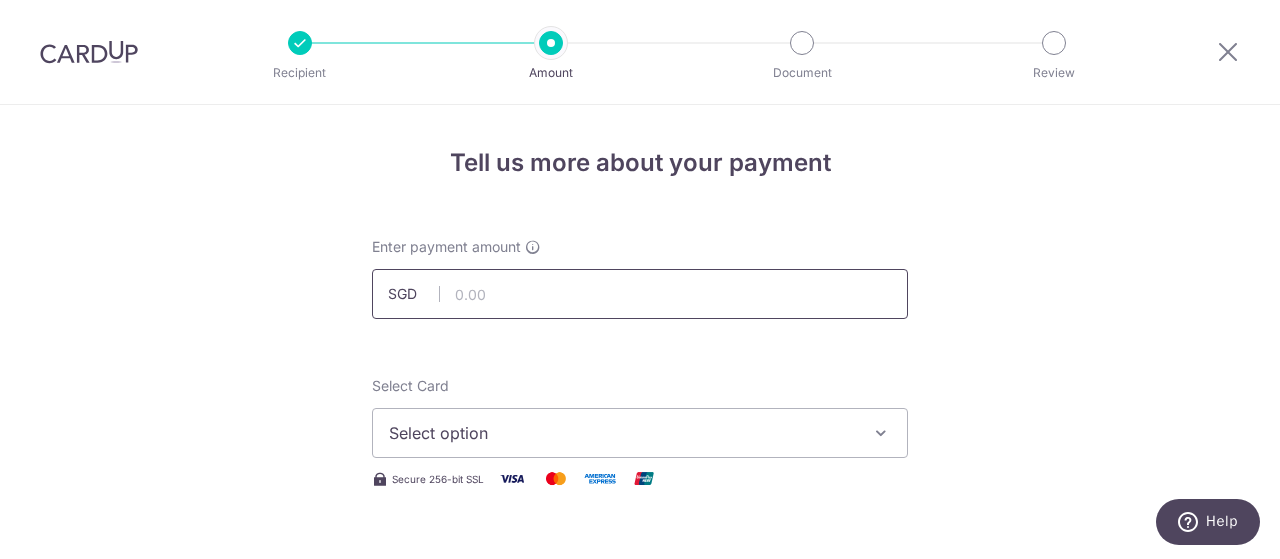 click at bounding box center [640, 294] 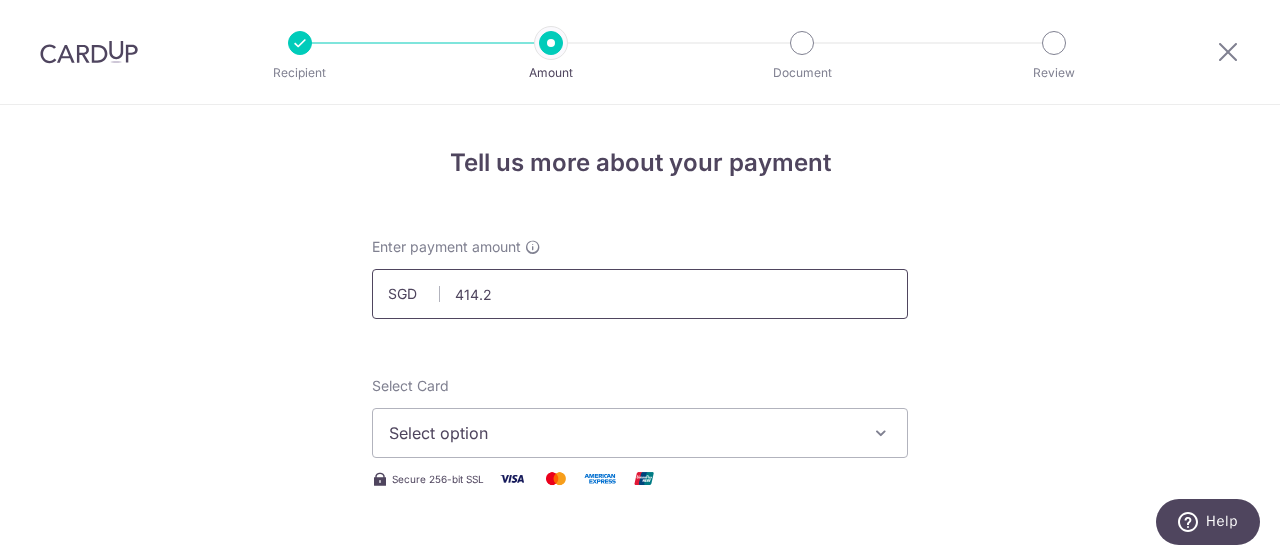 type on "414.20" 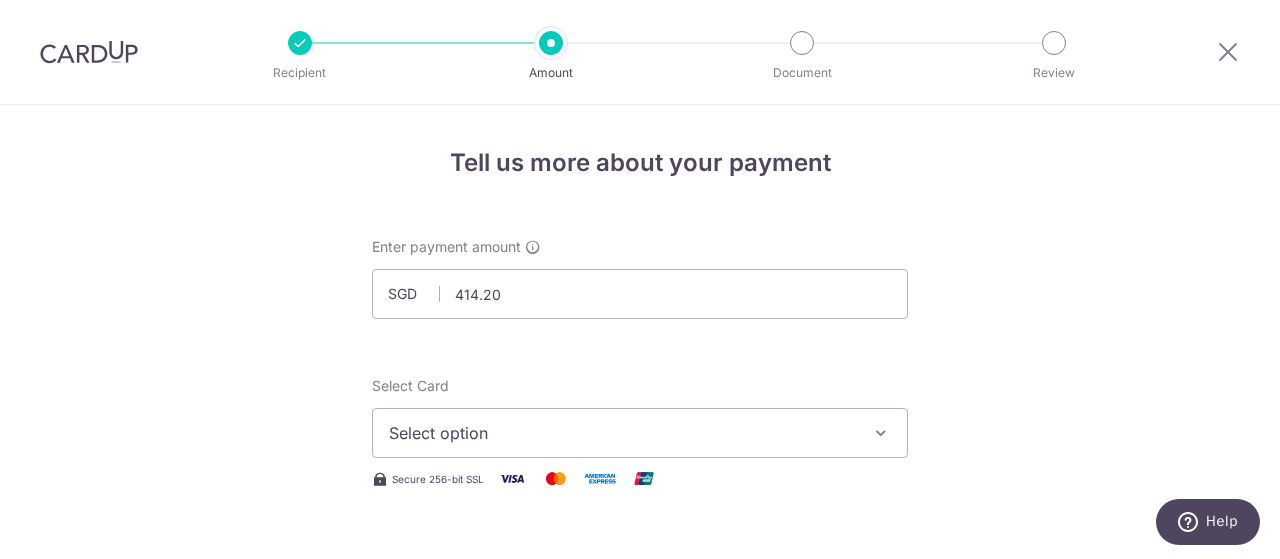 click on "Enter payment amount
SGD
414.20
414.20
Select Card
Select option
Add credit card
Your Cards
**** 8914
Secure 256-bit SSL
Text
New card details
Card
Secure 256-bit SSL" at bounding box center (640, 1028) 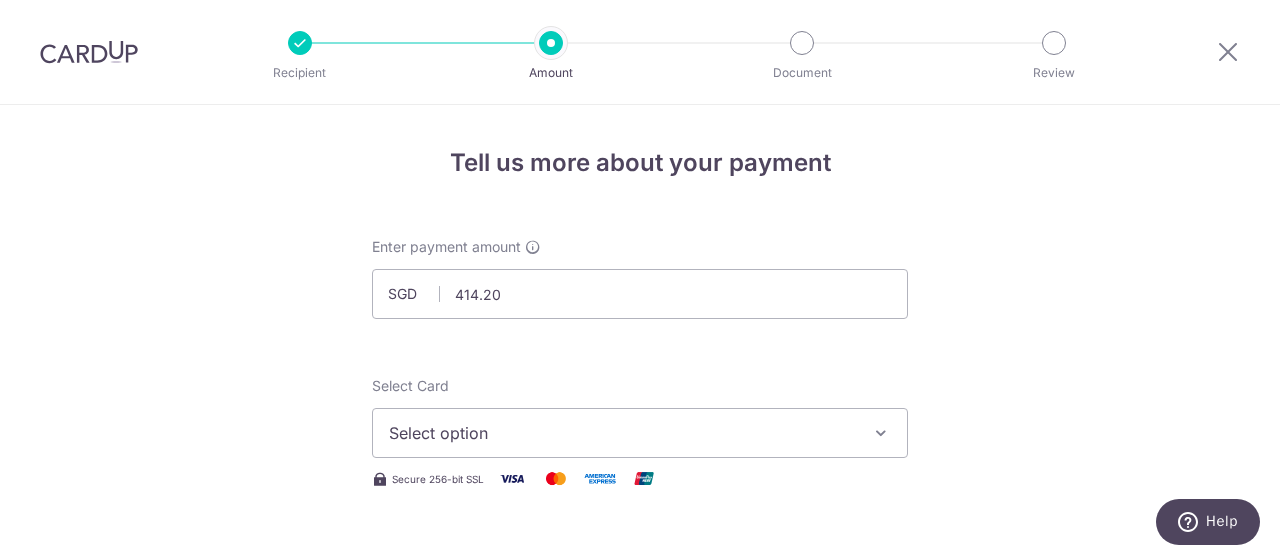 click on "Select option" at bounding box center [622, 433] 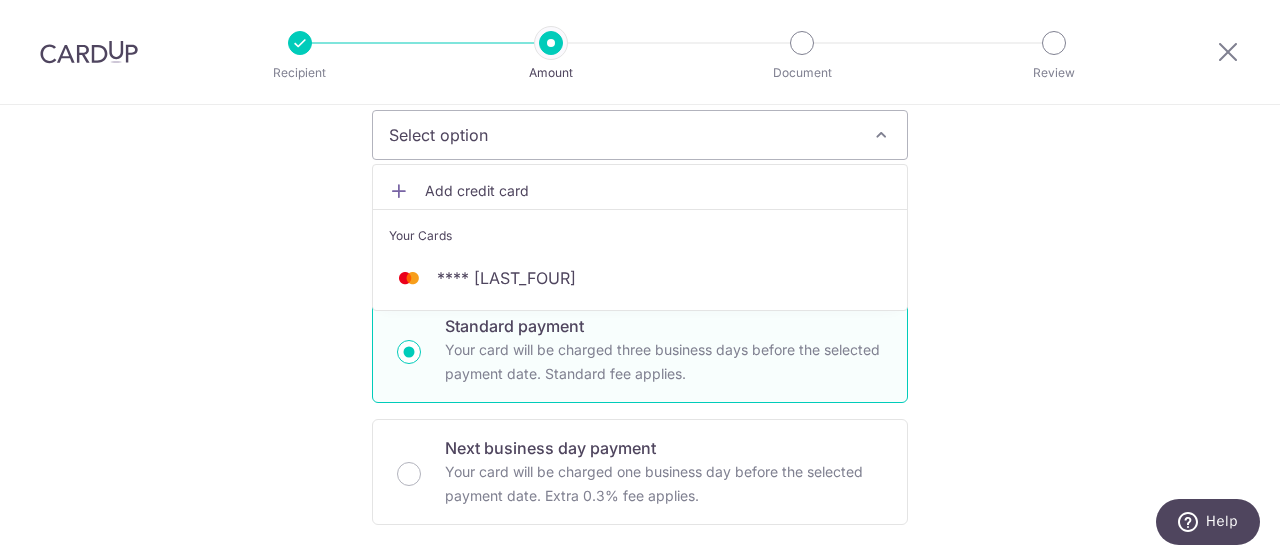 scroll, scrollTop: 300, scrollLeft: 0, axis: vertical 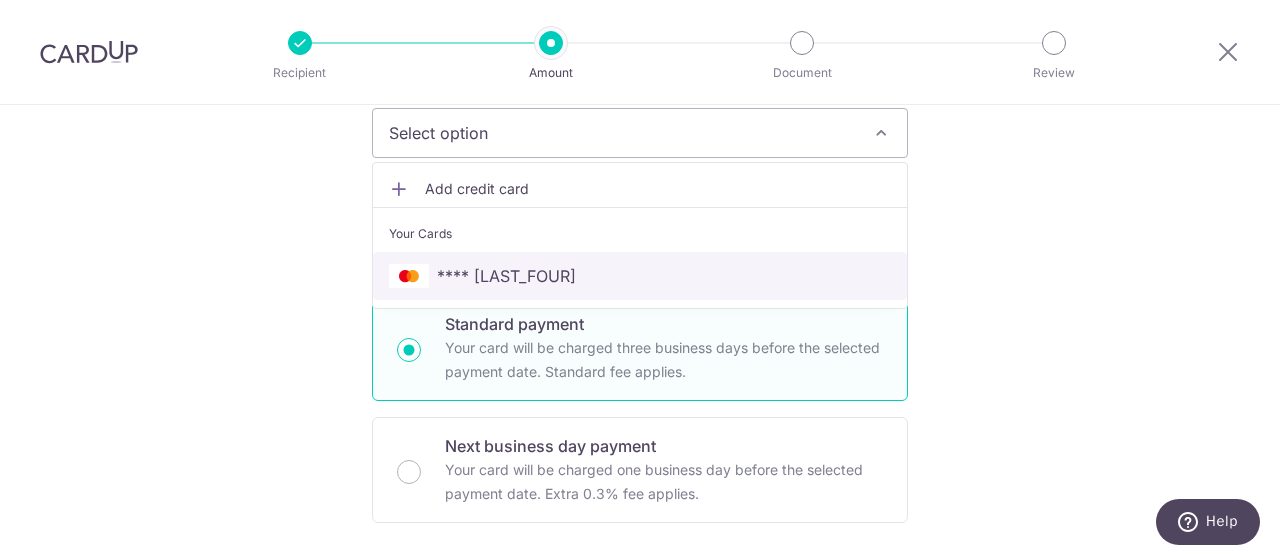 click on "**** 8914" at bounding box center [640, 276] 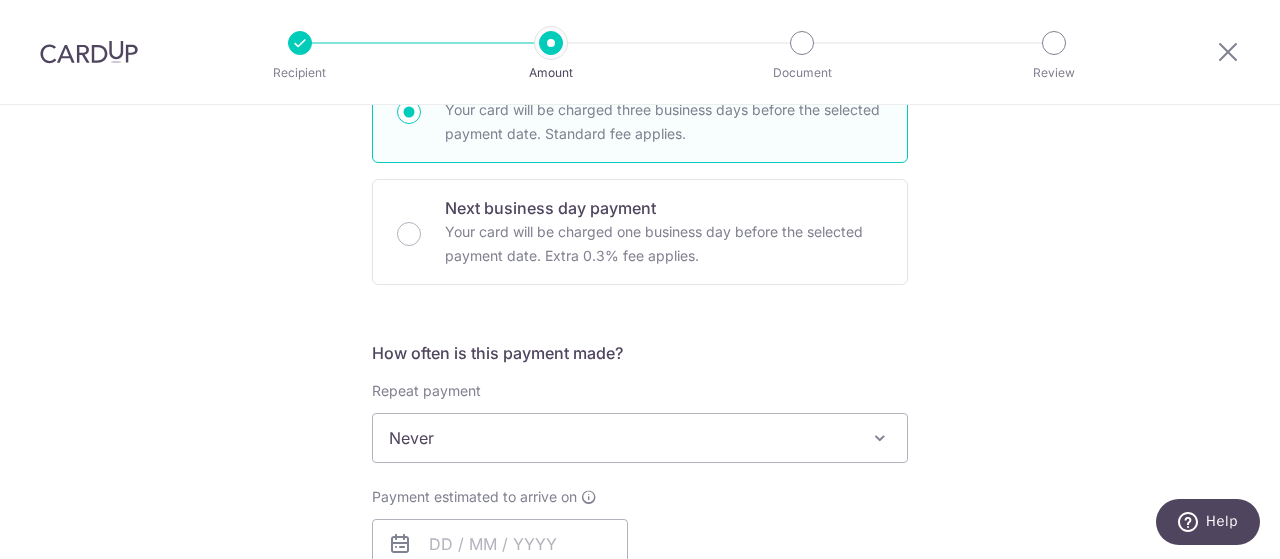 scroll, scrollTop: 500, scrollLeft: 0, axis: vertical 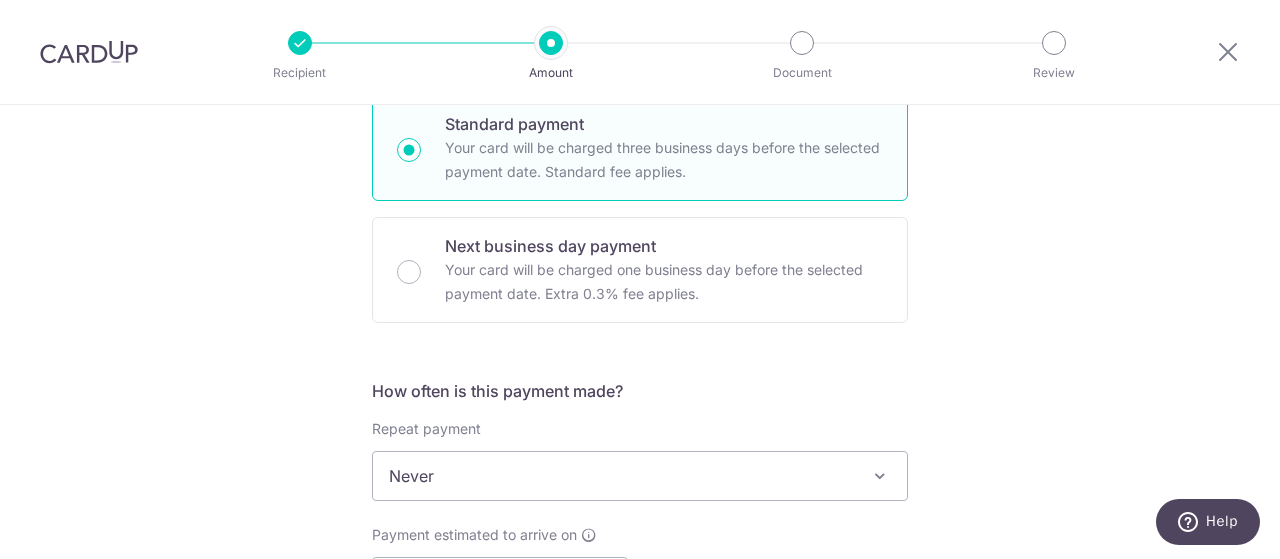 click on "How often is this payment made?" at bounding box center (640, 391) 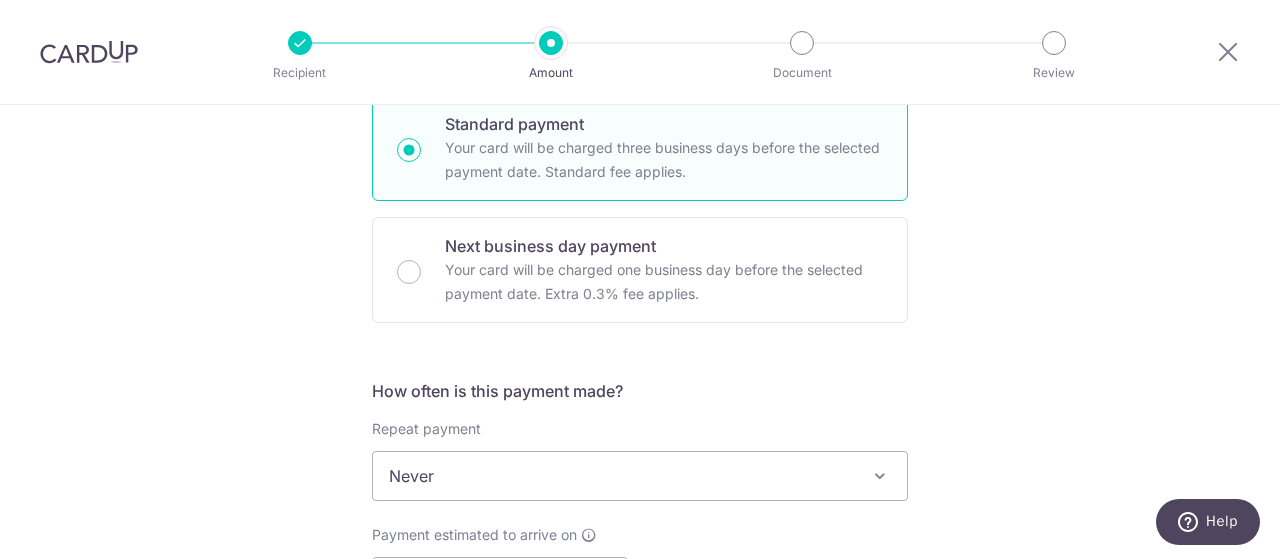 drag, startPoint x: 753, startPoint y: 445, endPoint x: 768, endPoint y: 498, distance: 55.081757 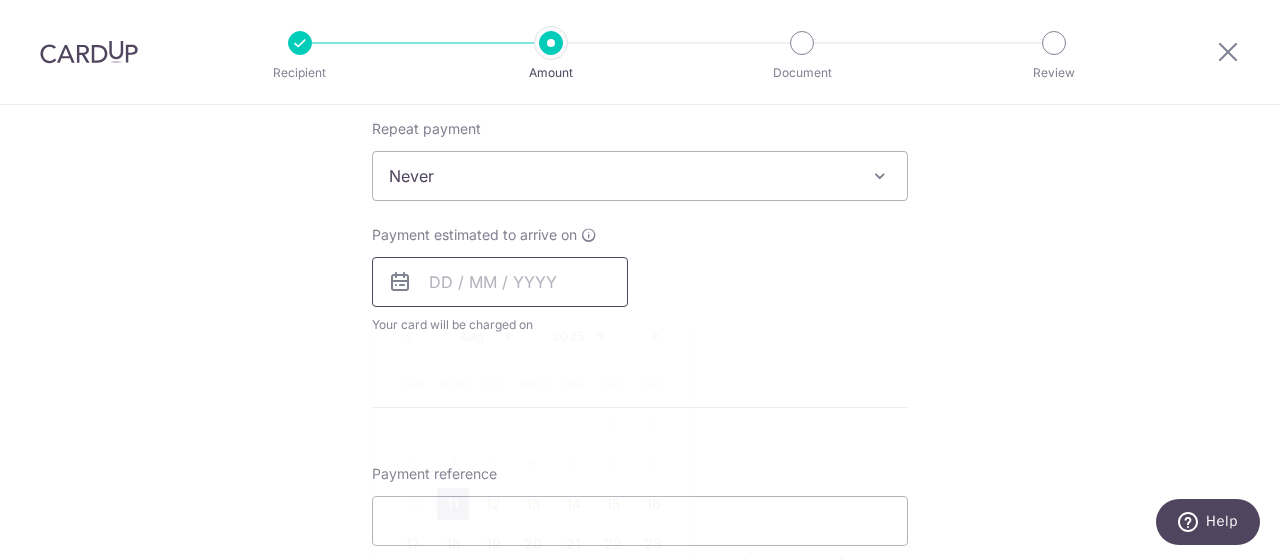 click at bounding box center [500, 282] 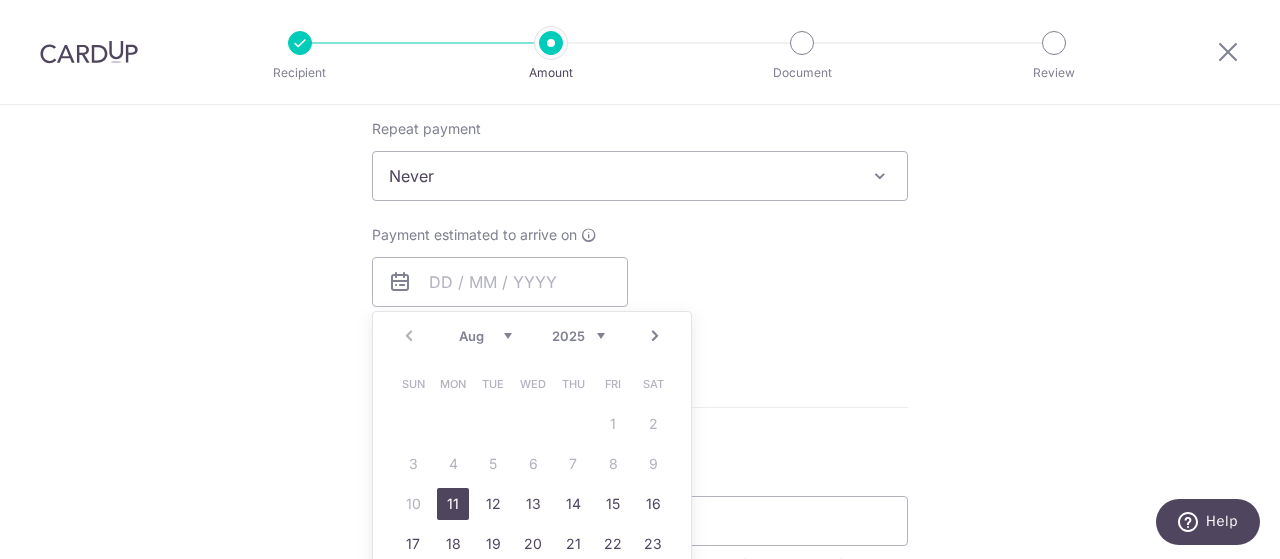 click on "11" at bounding box center [453, 504] 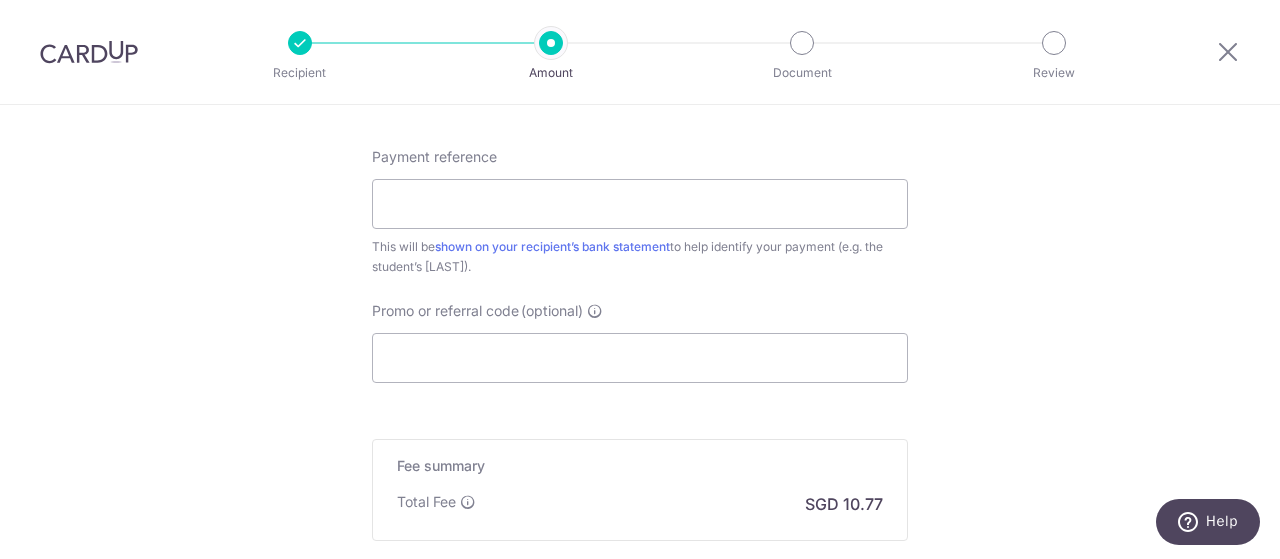 scroll, scrollTop: 1200, scrollLeft: 0, axis: vertical 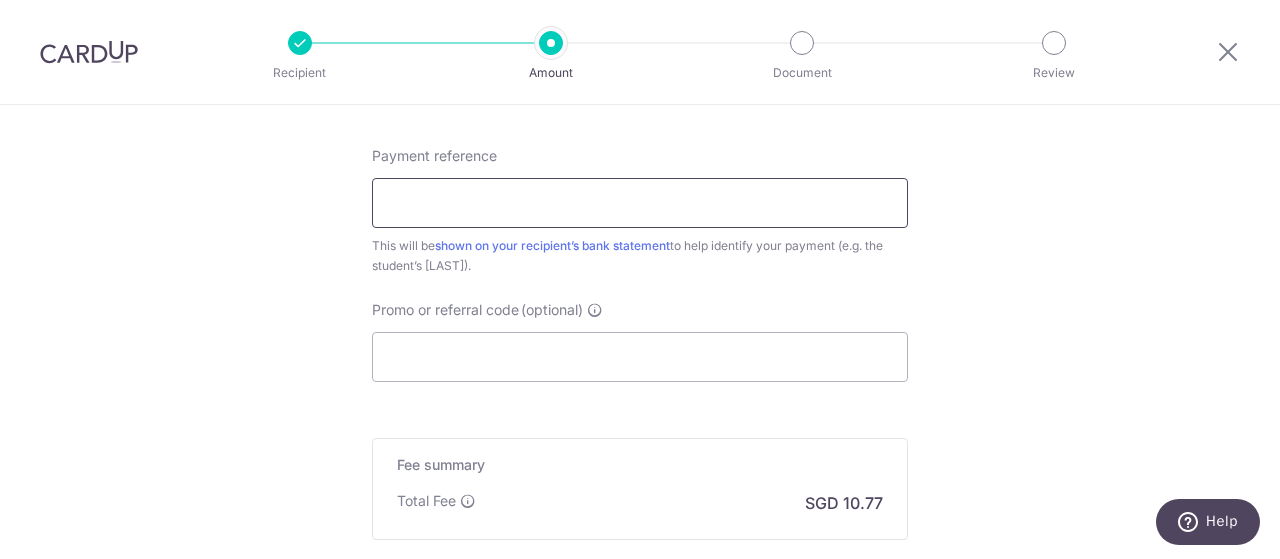 click on "Payment reference" at bounding box center [640, 203] 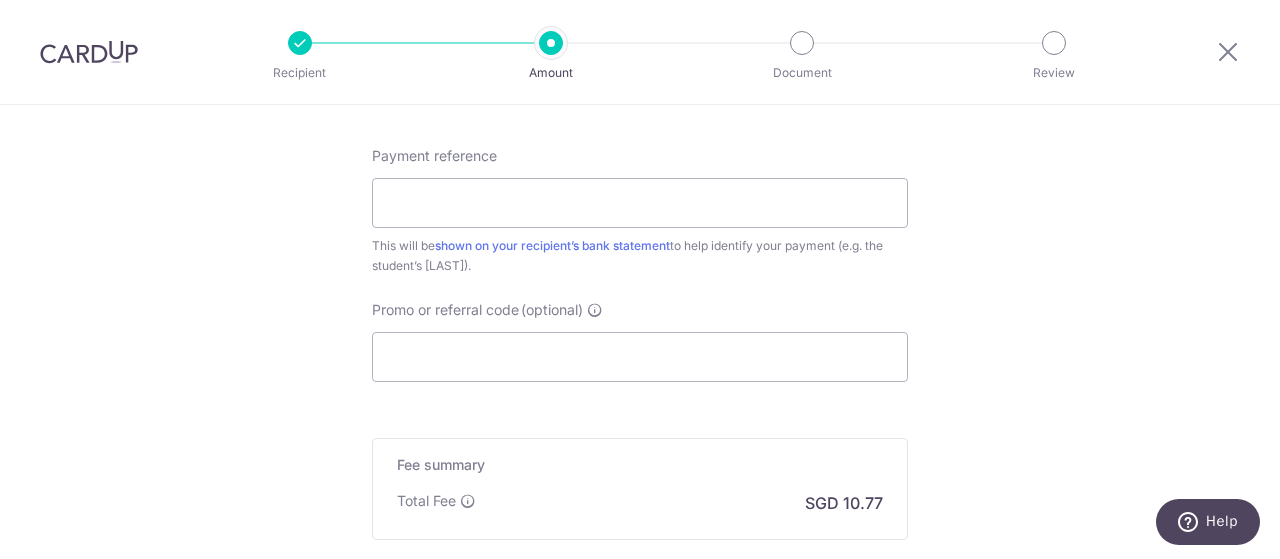 click on "Payment reference
This will be  shown on your recipient’s bank statement  to help identify your payment (e.g. the student’s name).
Promo or referral code
(optional)
The discounted fee will be shown on the review step, right before you create your payments.
Add" at bounding box center (640, 264) 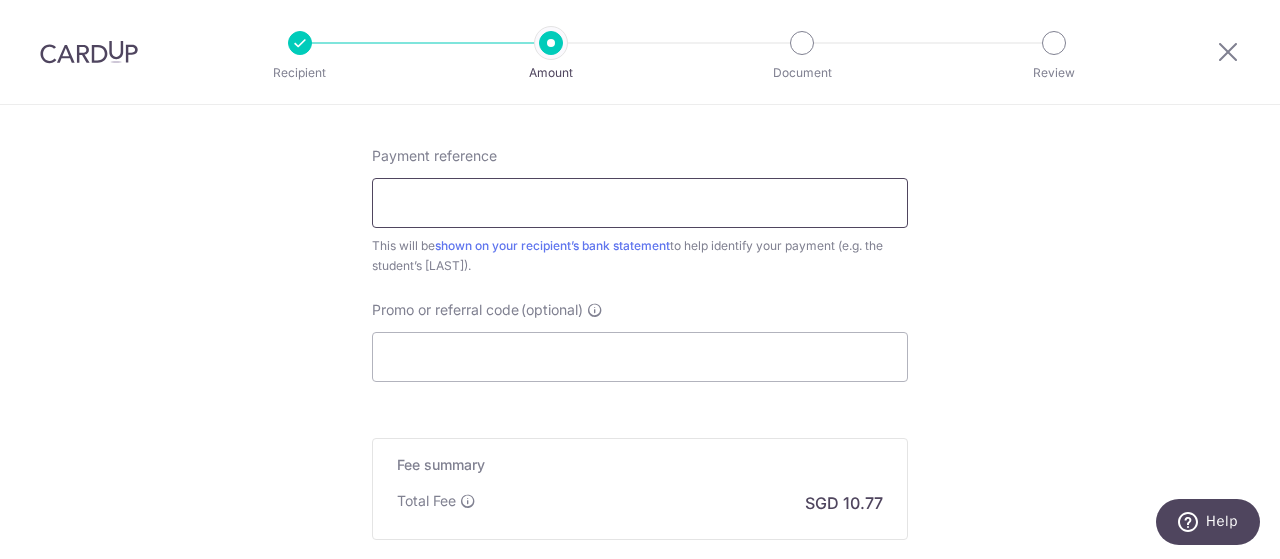 click on "Payment reference" at bounding box center [640, 203] 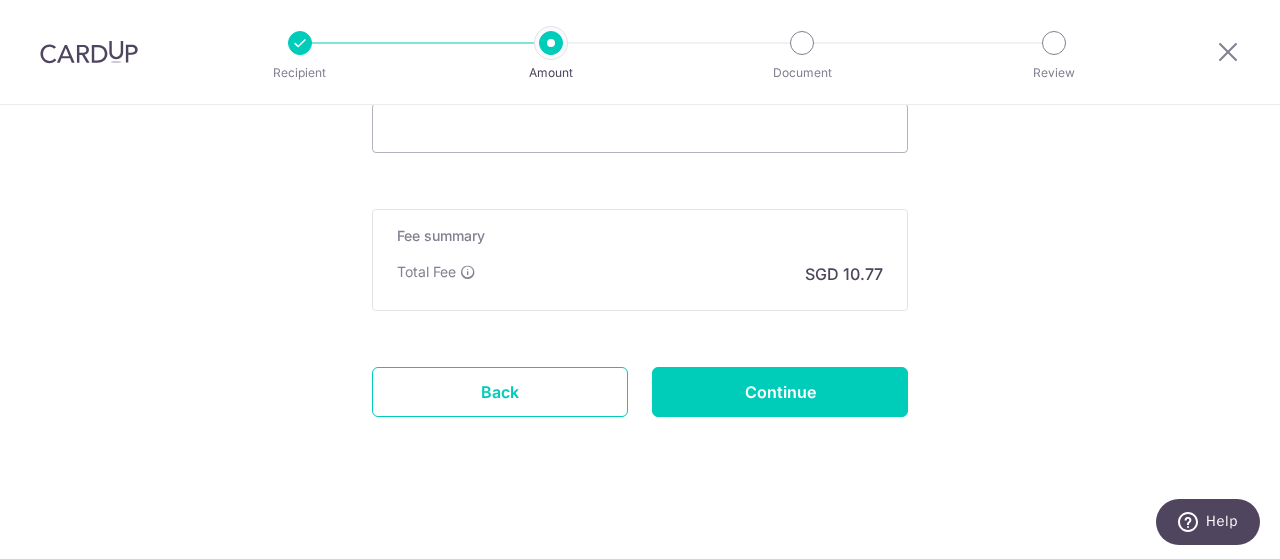 scroll, scrollTop: 1437, scrollLeft: 0, axis: vertical 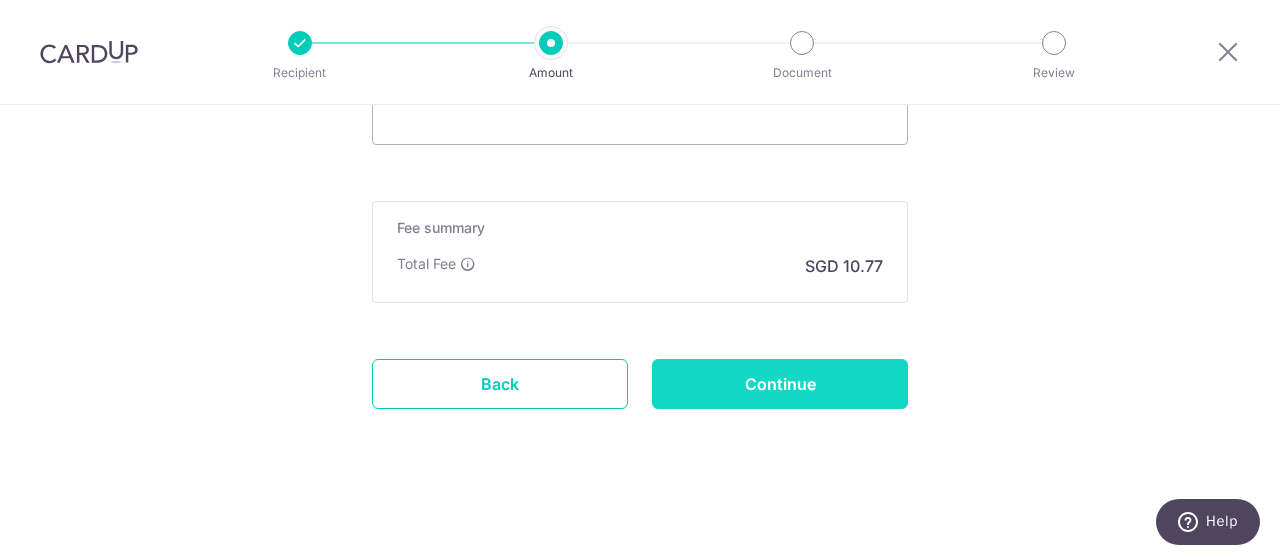 click on "Continue" at bounding box center [780, 384] 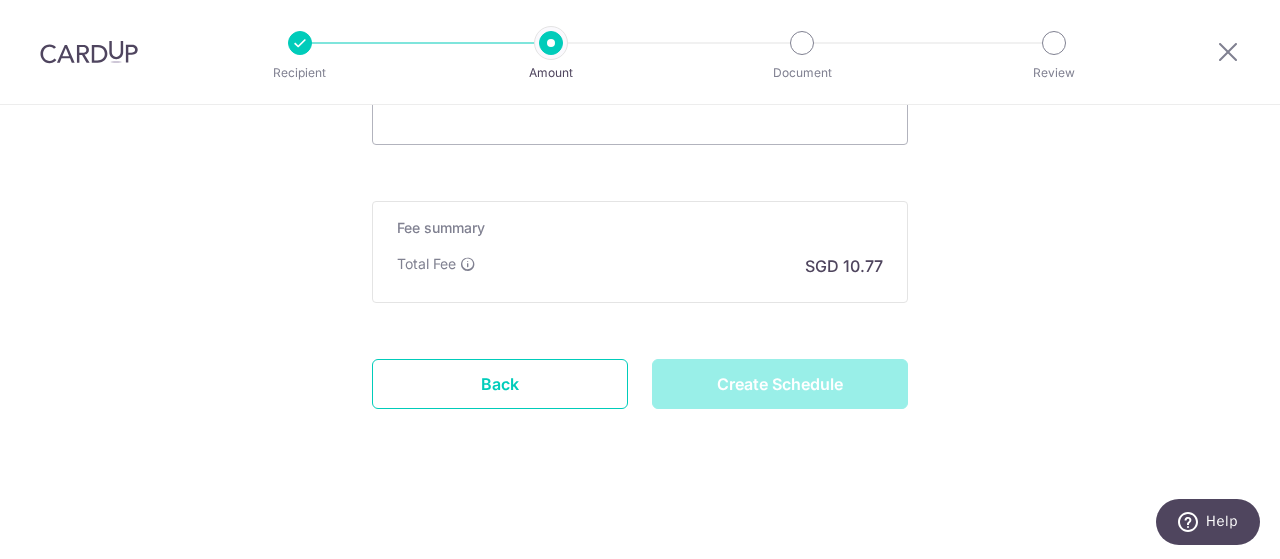 type on "Create Schedule" 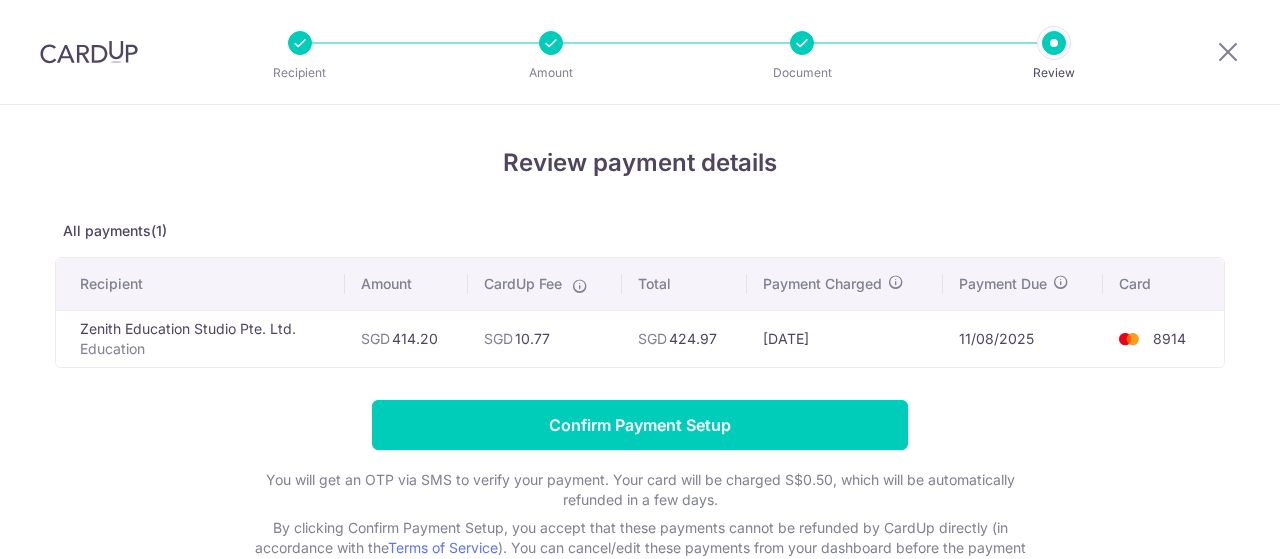 scroll, scrollTop: 0, scrollLeft: 0, axis: both 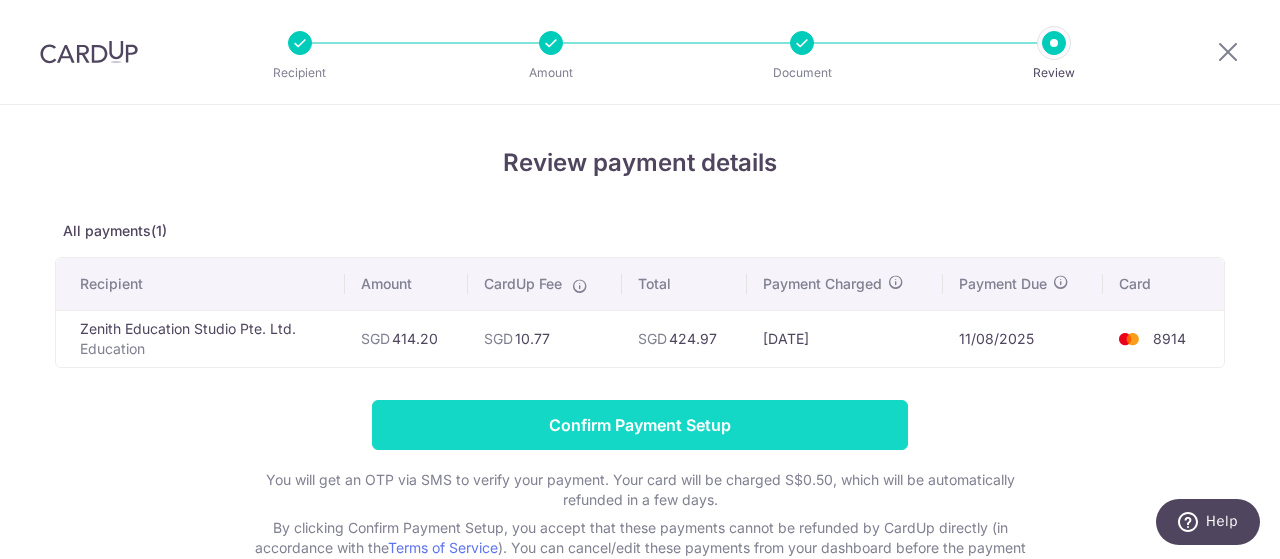 click on "Confirm Payment Setup" at bounding box center [640, 425] 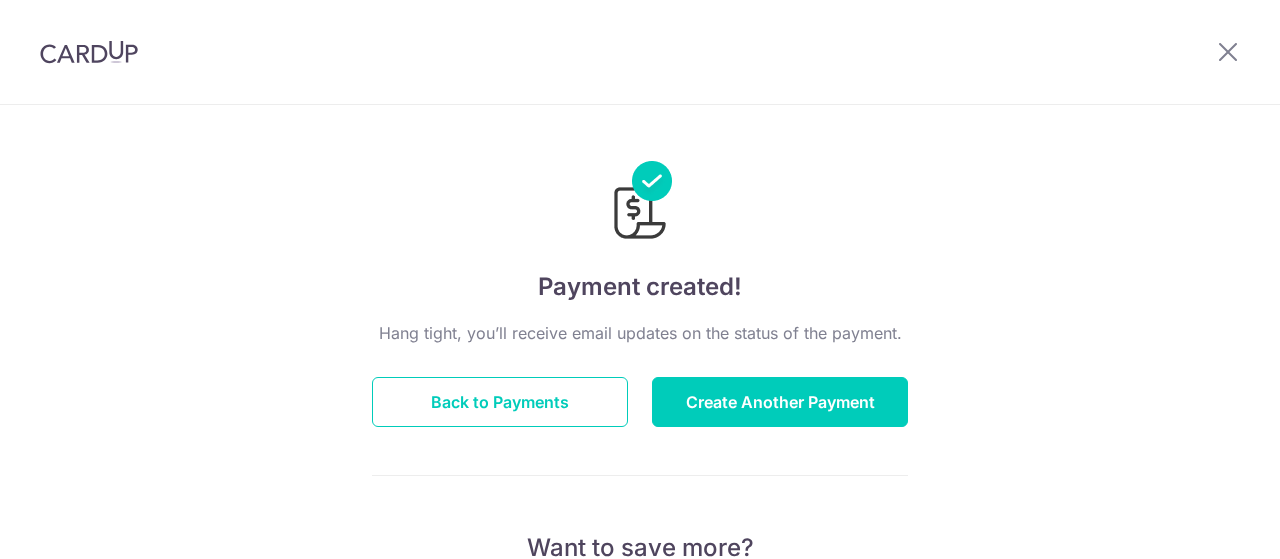 scroll, scrollTop: 0, scrollLeft: 0, axis: both 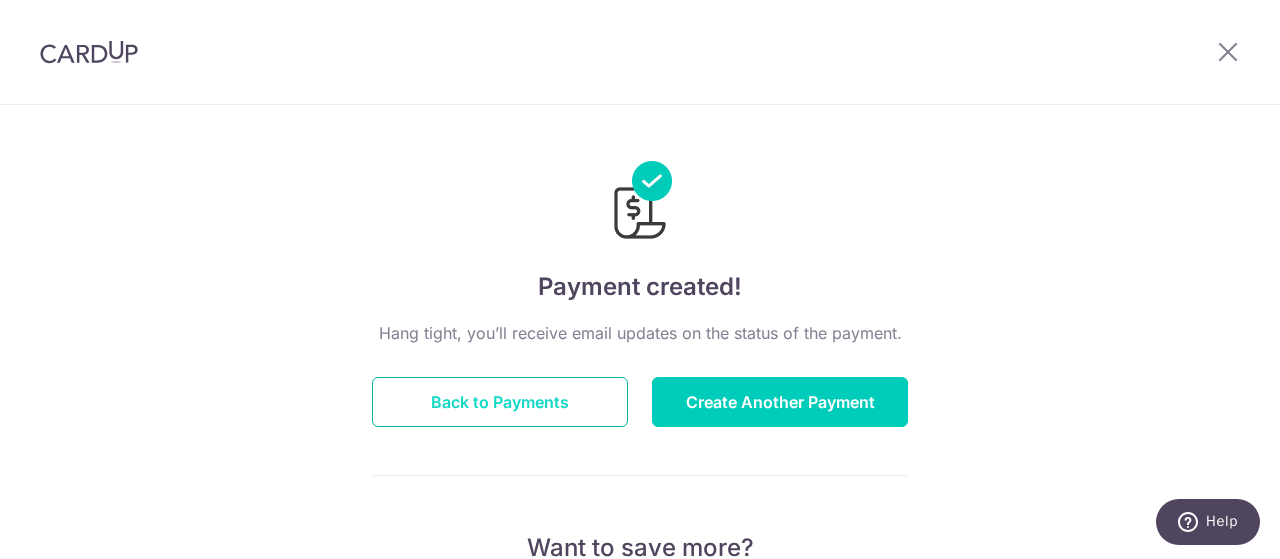 click on "Back to Payments" at bounding box center [500, 402] 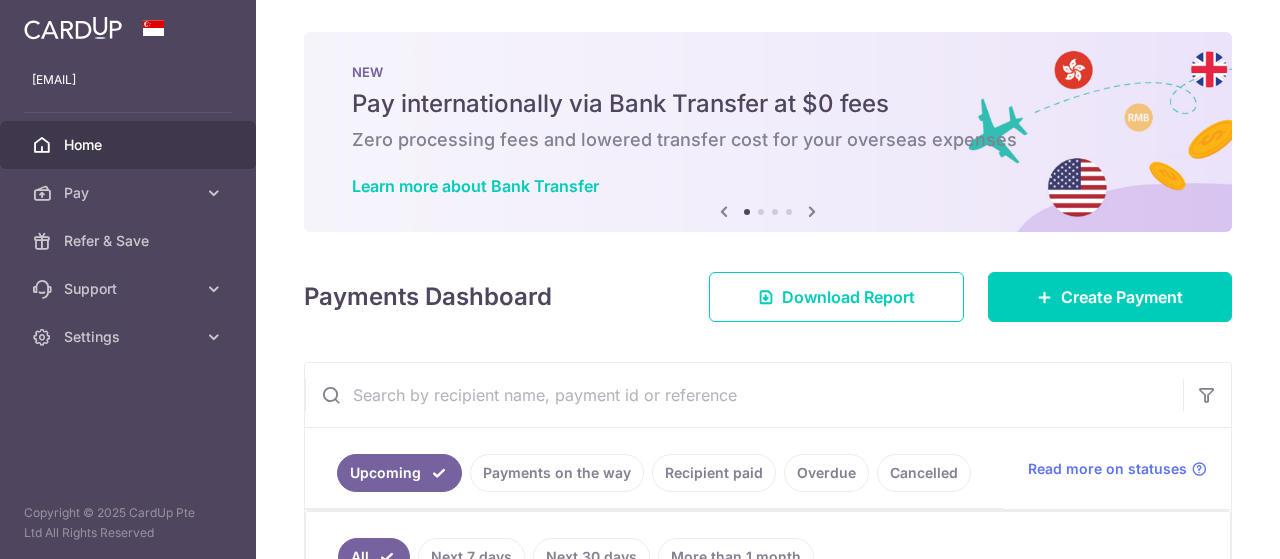 scroll, scrollTop: 0, scrollLeft: 0, axis: both 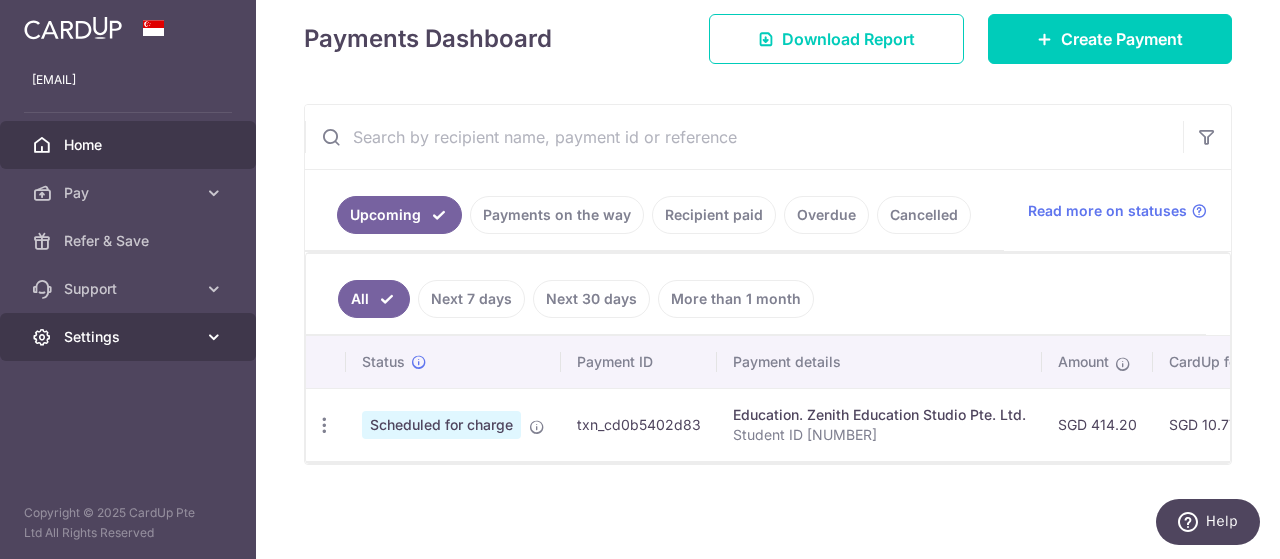 click on "Settings" at bounding box center (128, 337) 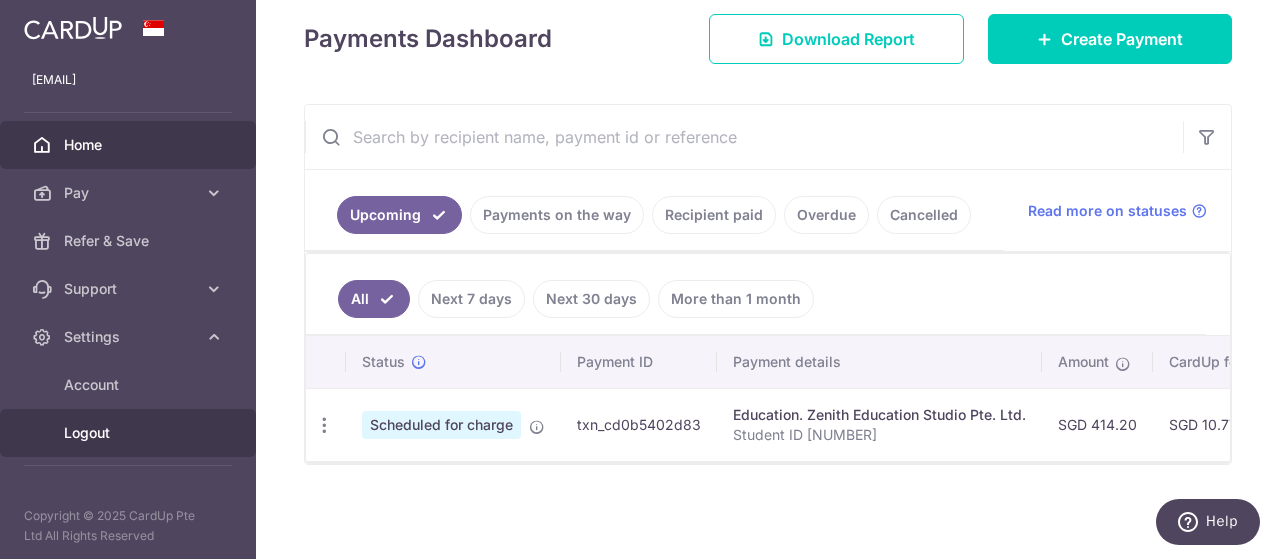 click on "Logout" at bounding box center [130, 433] 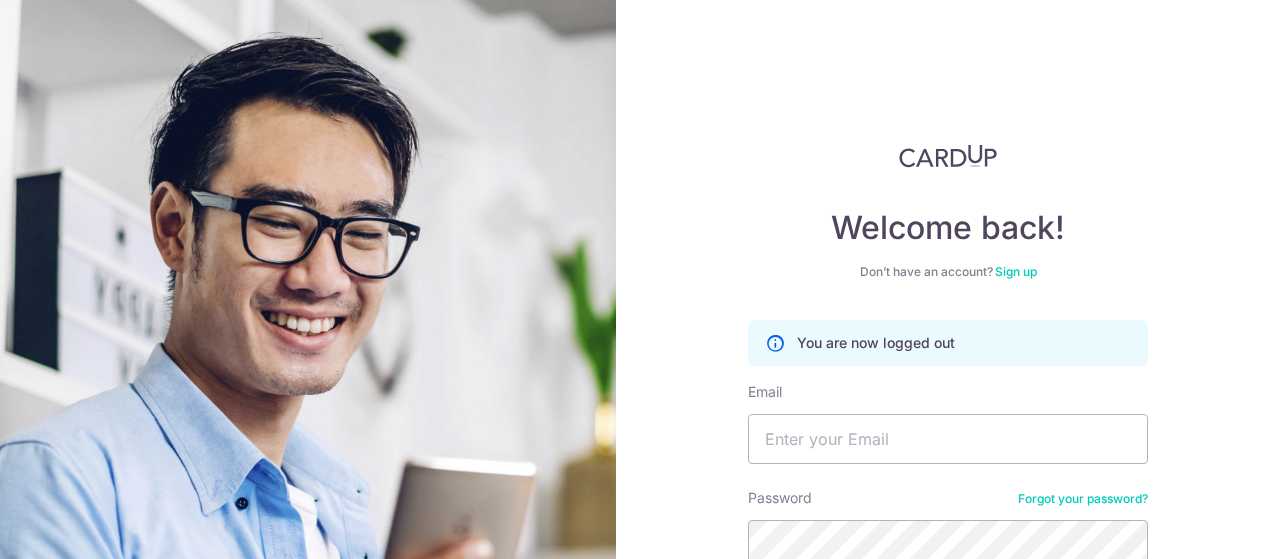 scroll, scrollTop: 0, scrollLeft: 0, axis: both 